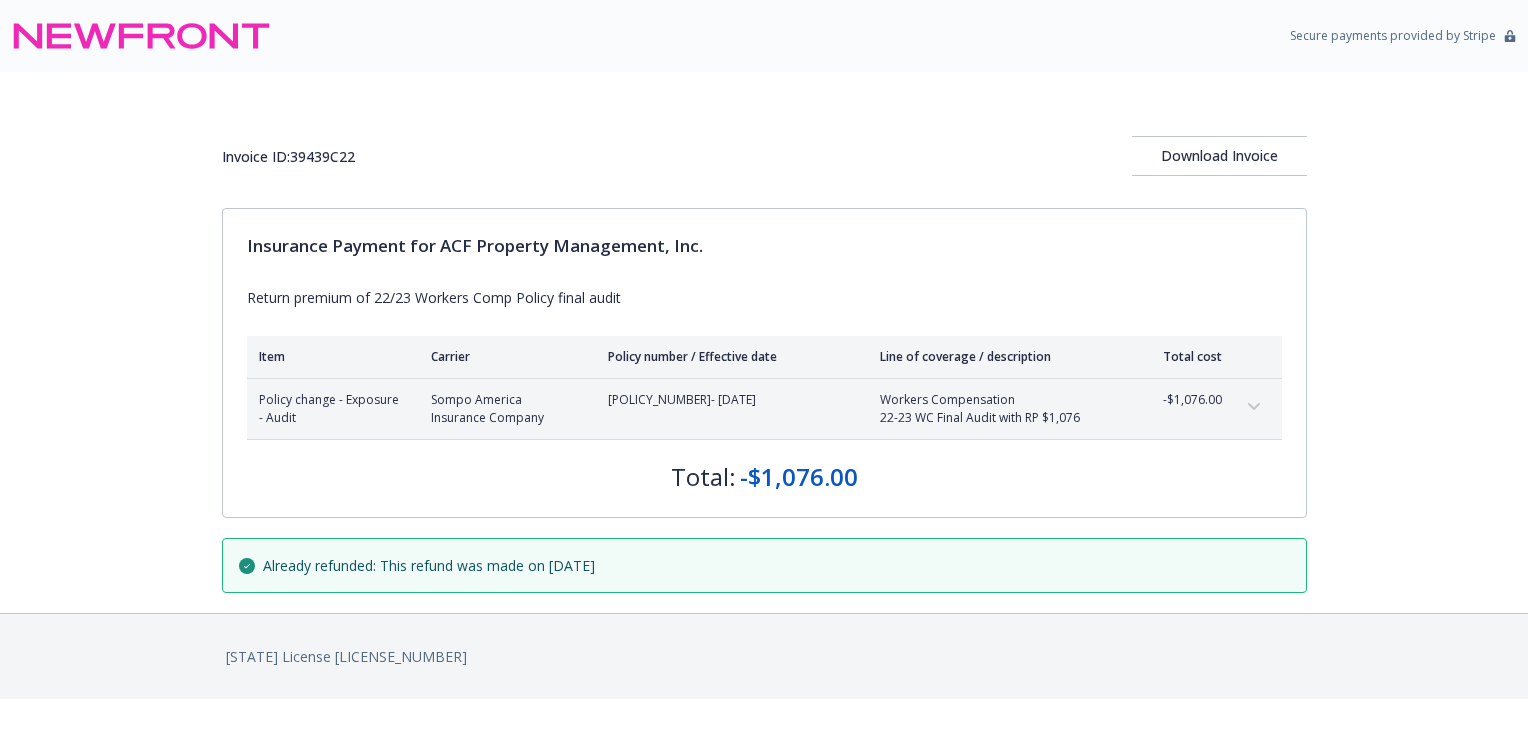 scroll, scrollTop: 0, scrollLeft: 0, axis: both 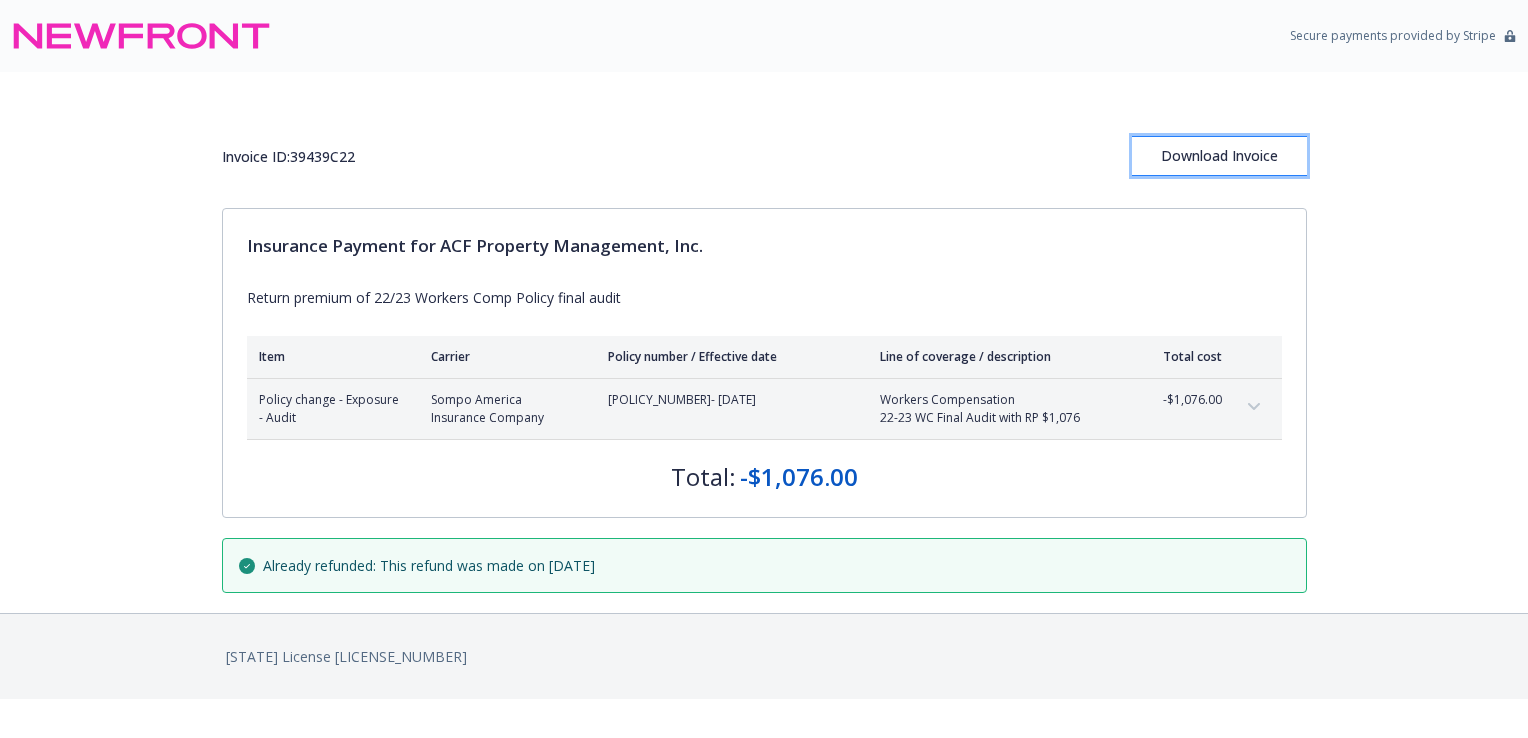 click on "Download Invoice" at bounding box center (1219, 156) 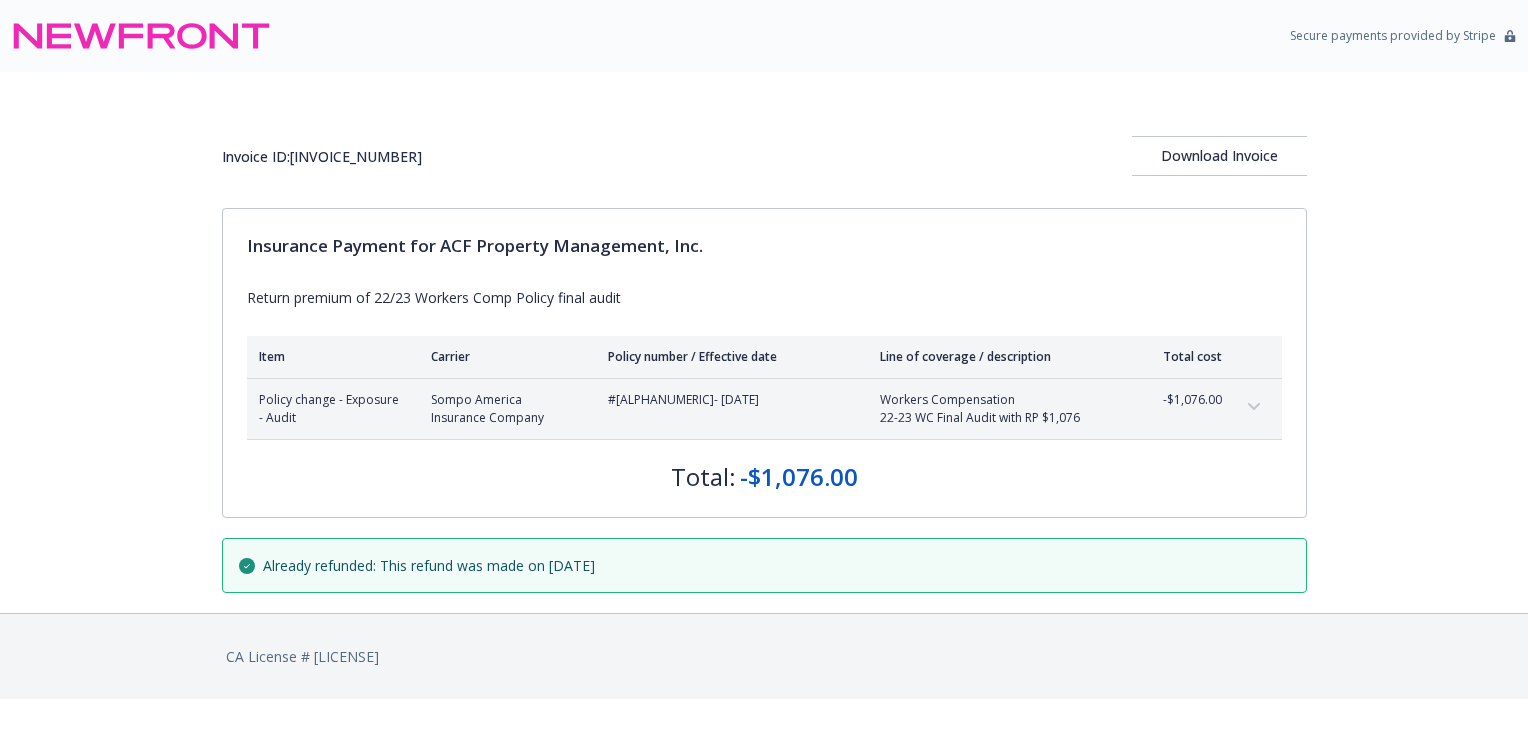 scroll, scrollTop: 0, scrollLeft: 0, axis: both 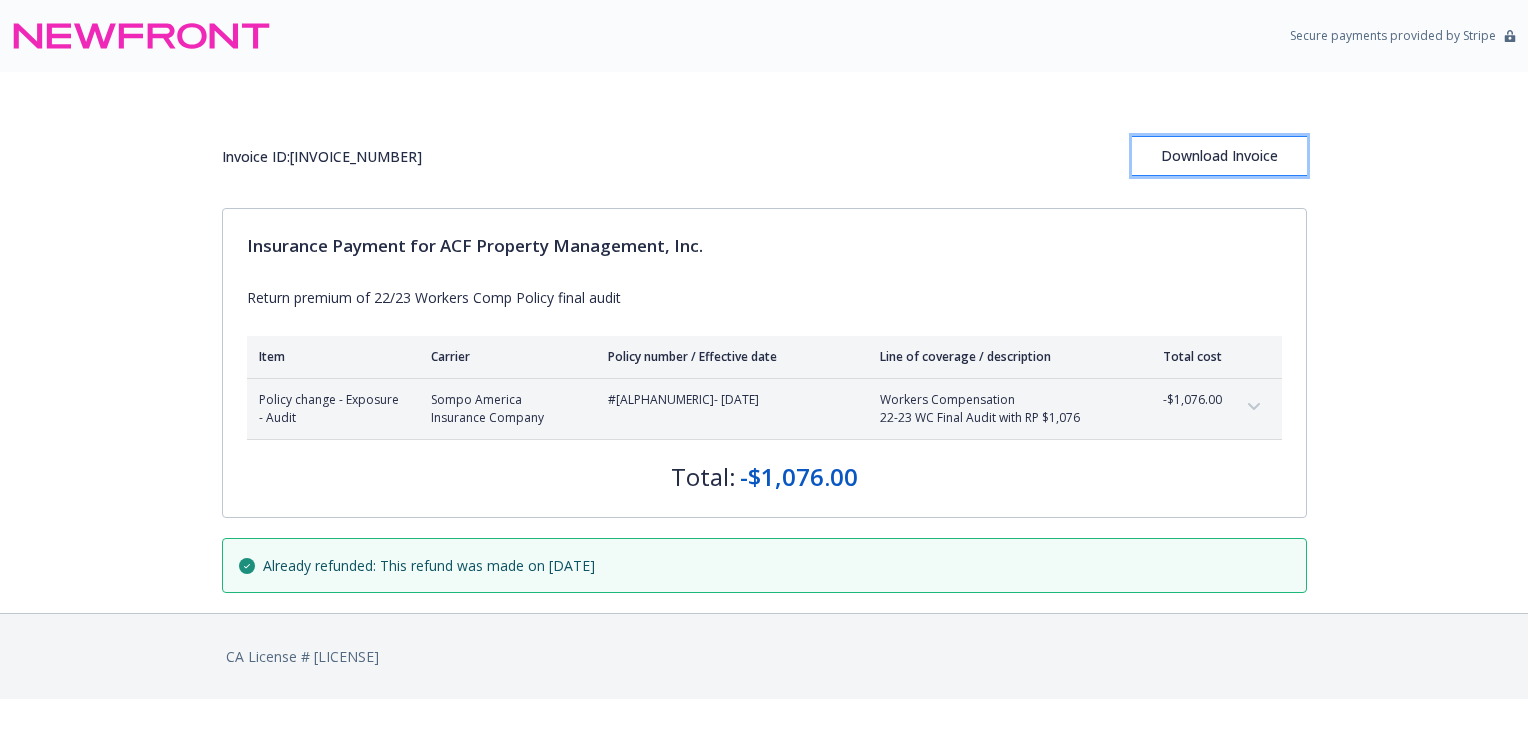 click on "Download Invoice" at bounding box center (1219, 156) 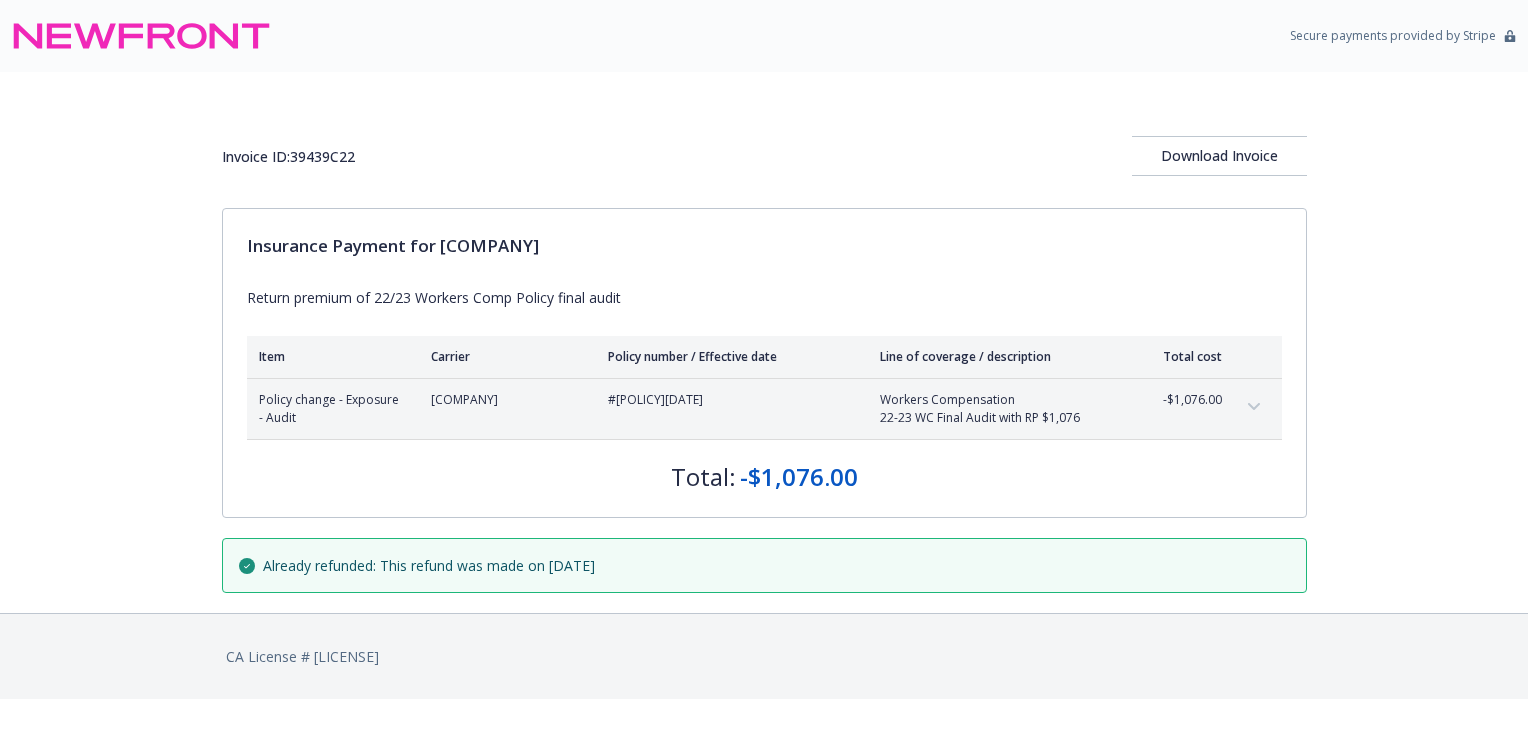 scroll, scrollTop: 0, scrollLeft: 0, axis: both 